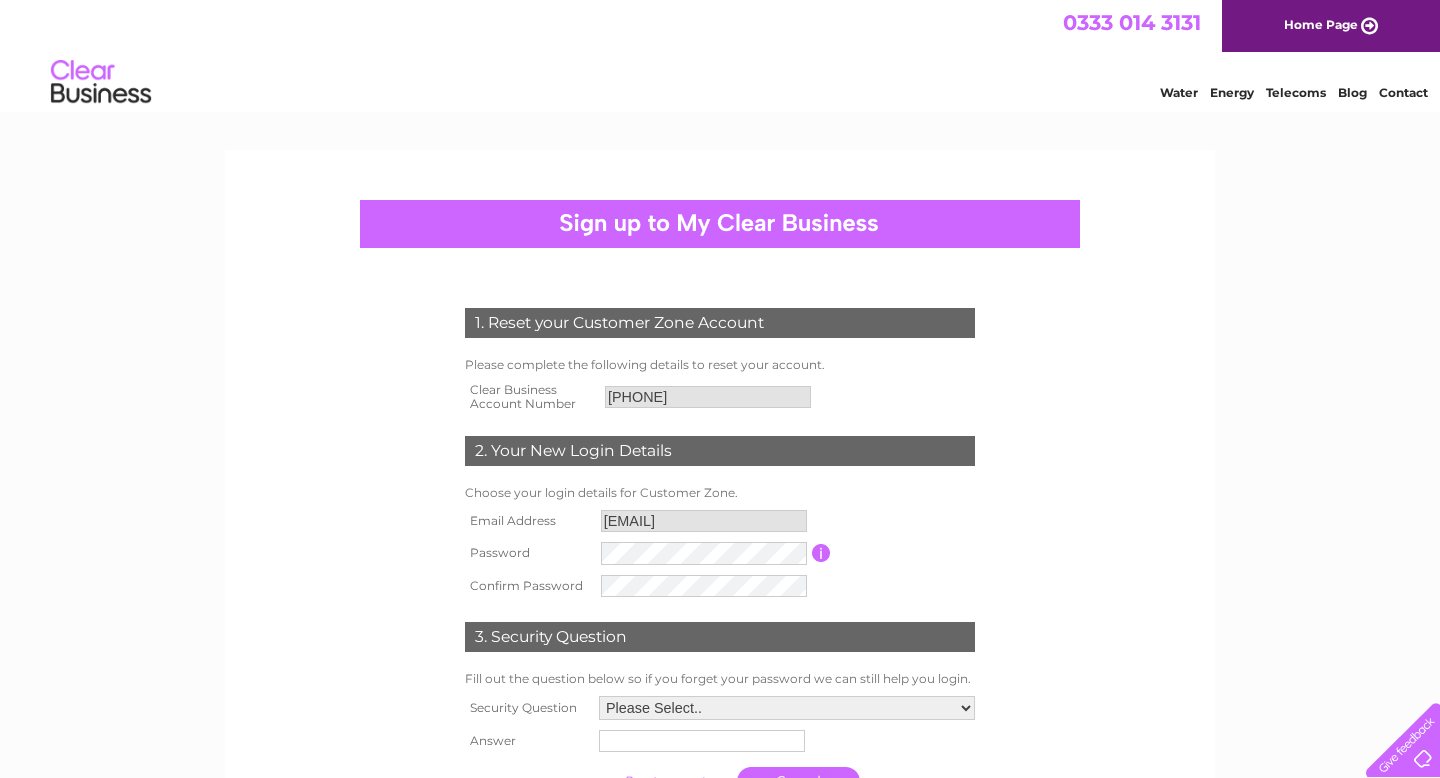 scroll, scrollTop: 0, scrollLeft: 0, axis: both 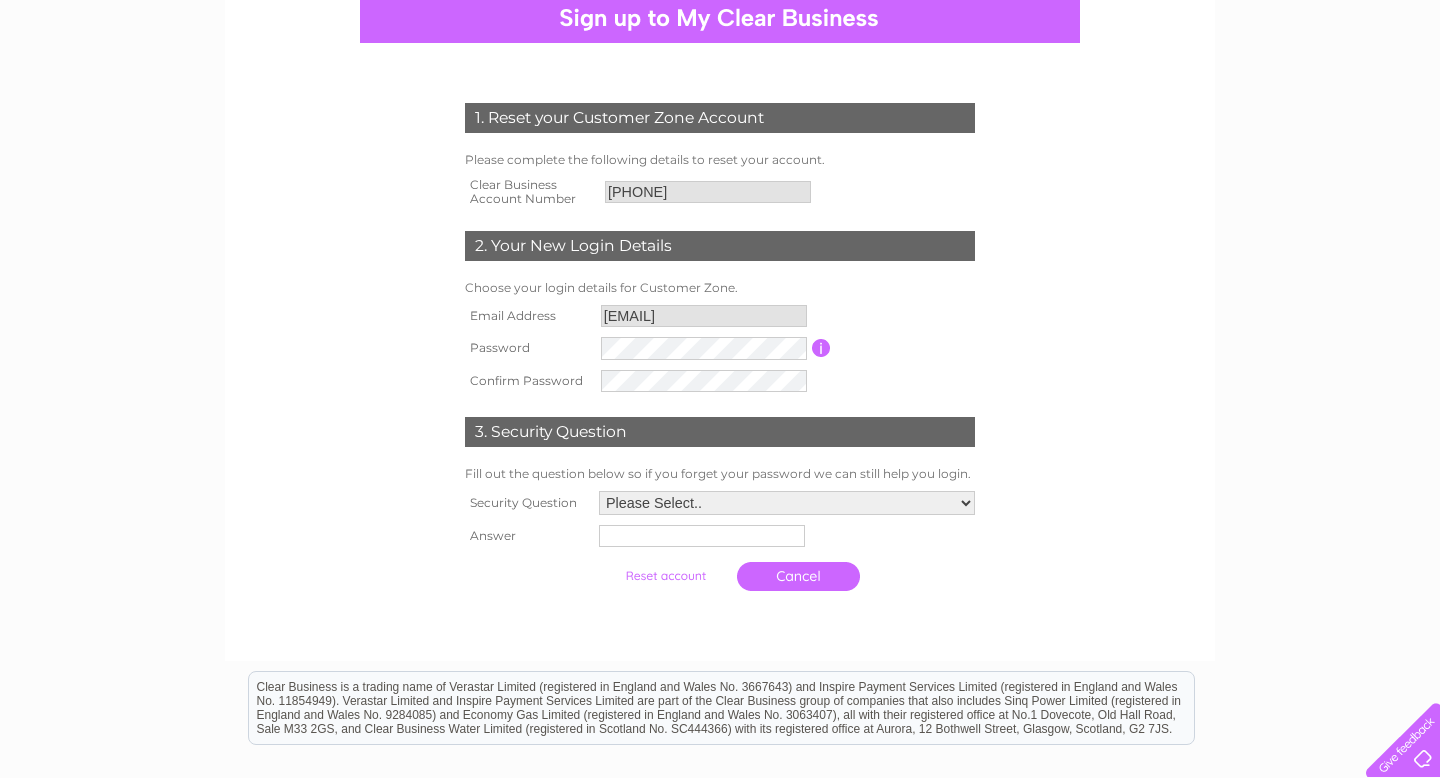 click on "Password must be at least 6 characters long" at bounding box center [905, 348] 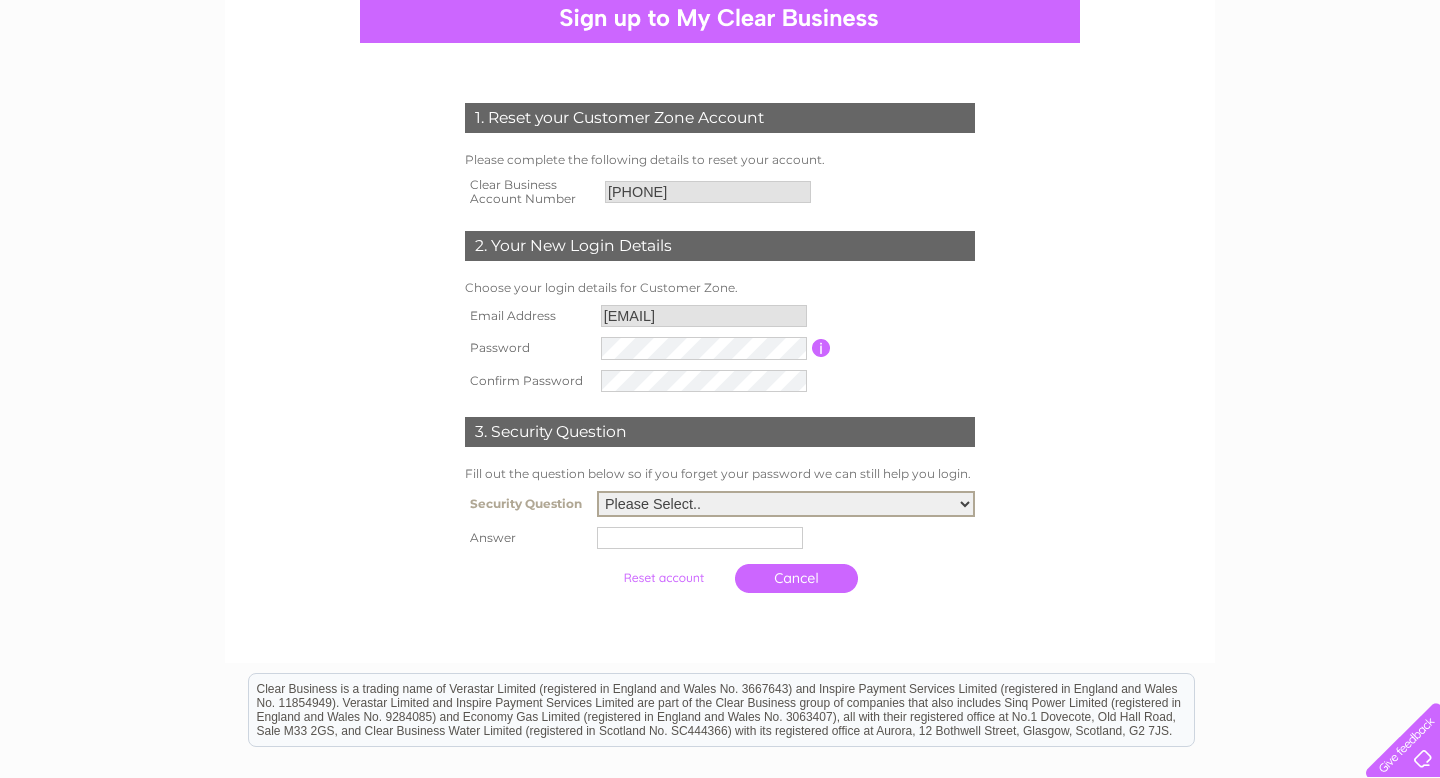 select on "1" 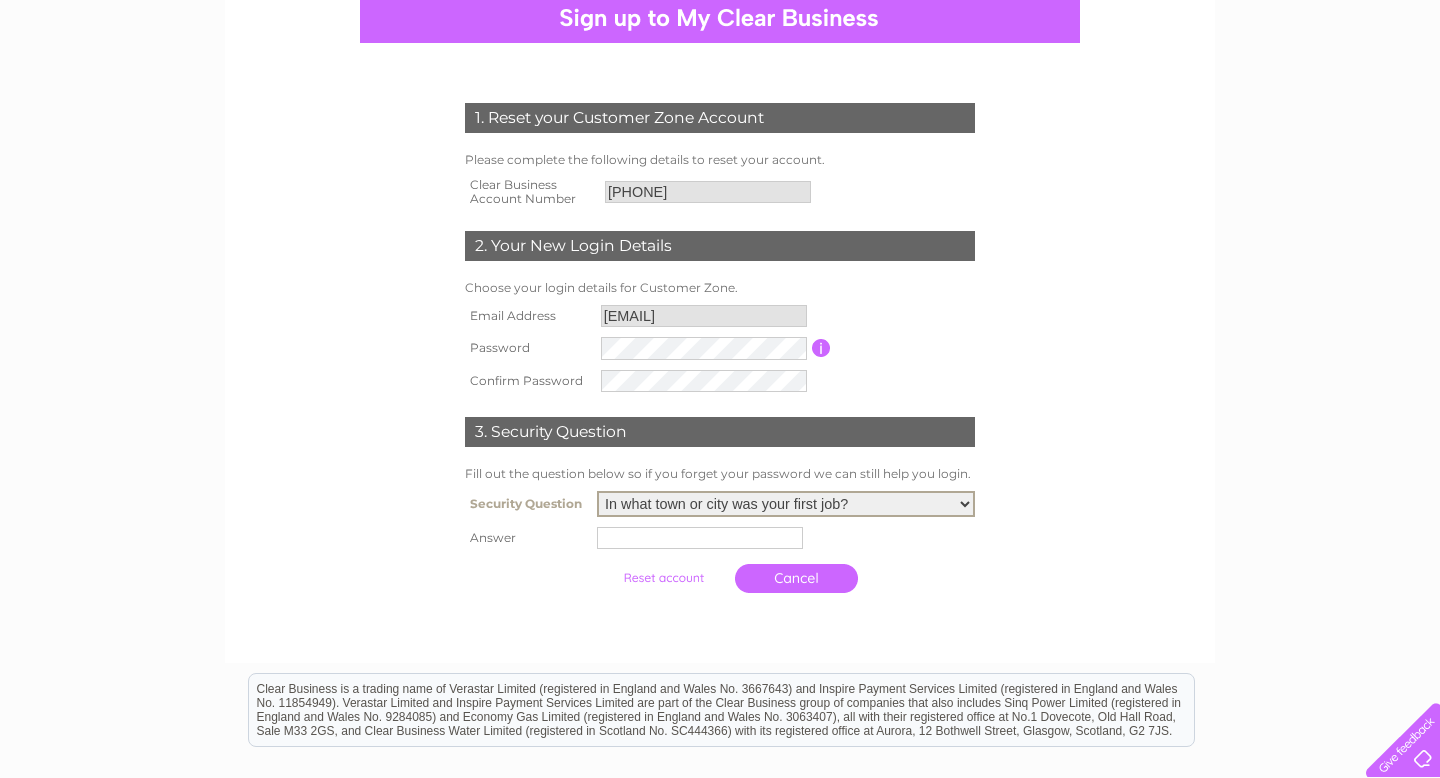 click at bounding box center [700, 538] 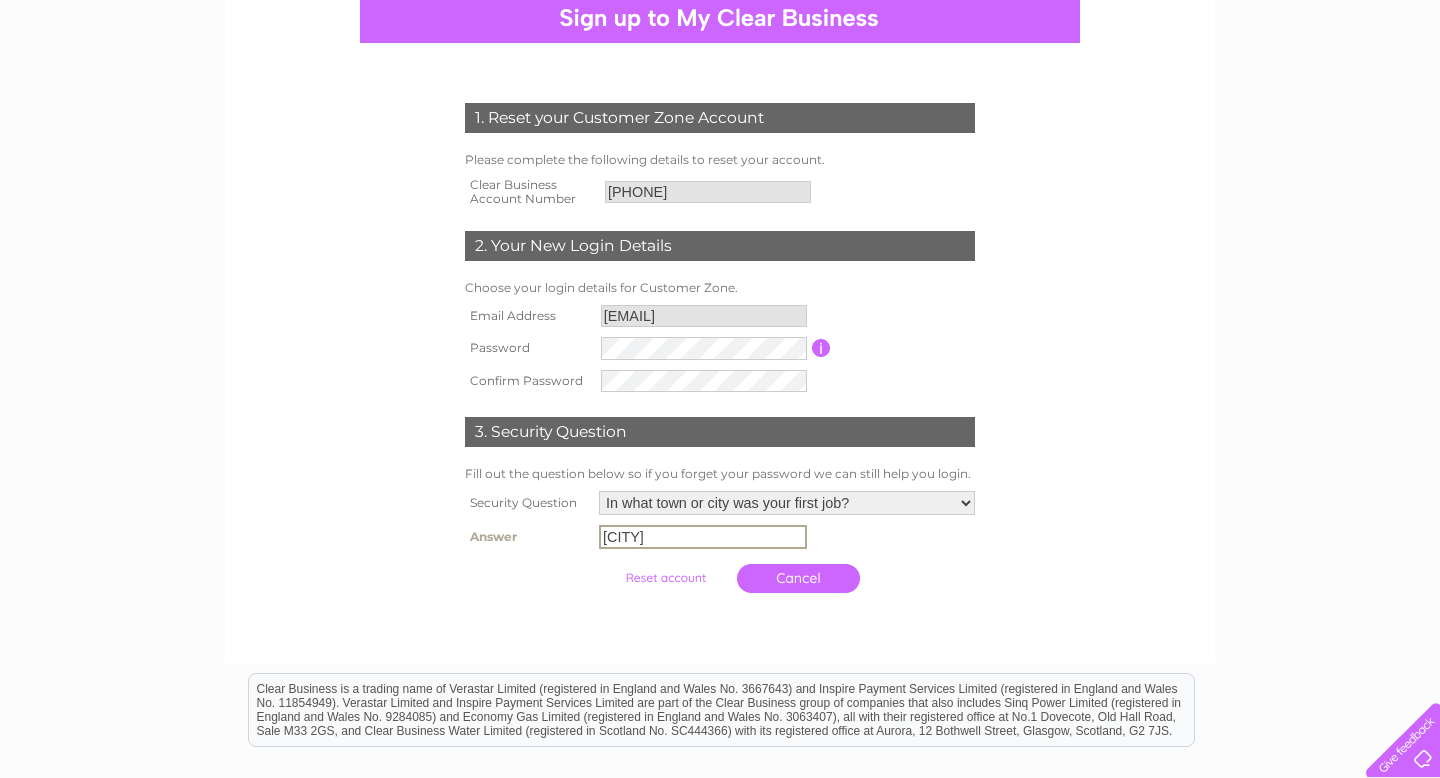 type on "EDINBURGH" 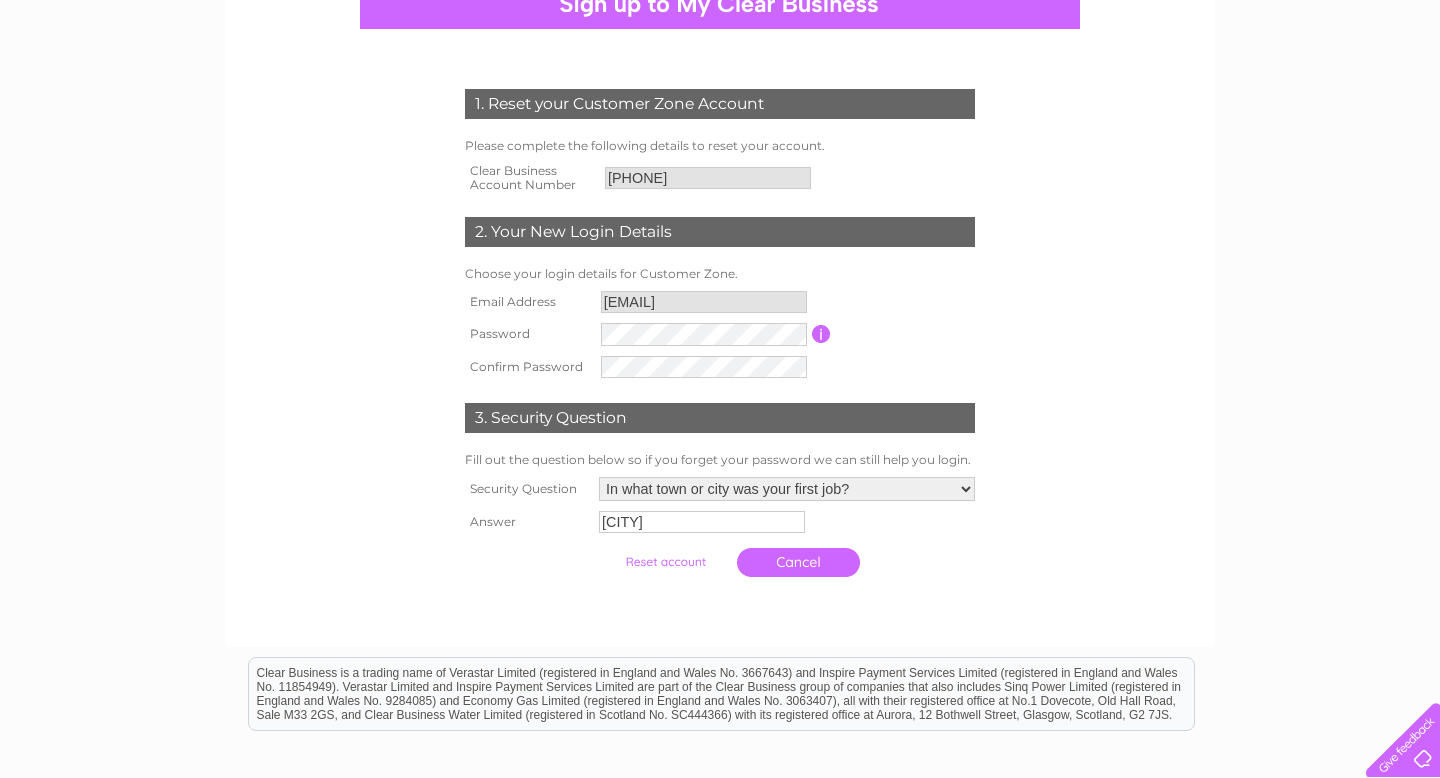 scroll, scrollTop: 221, scrollLeft: 0, axis: vertical 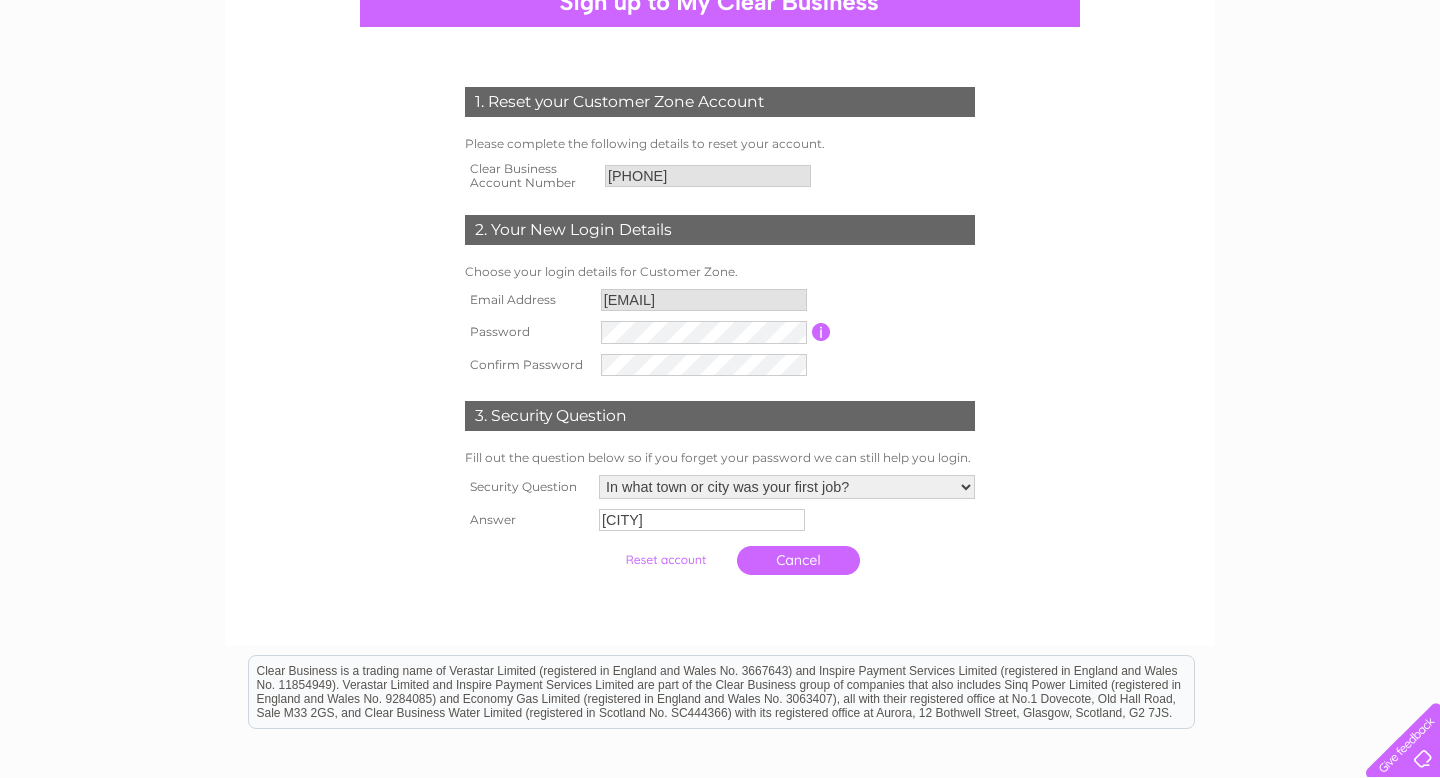 click at bounding box center (665, 560) 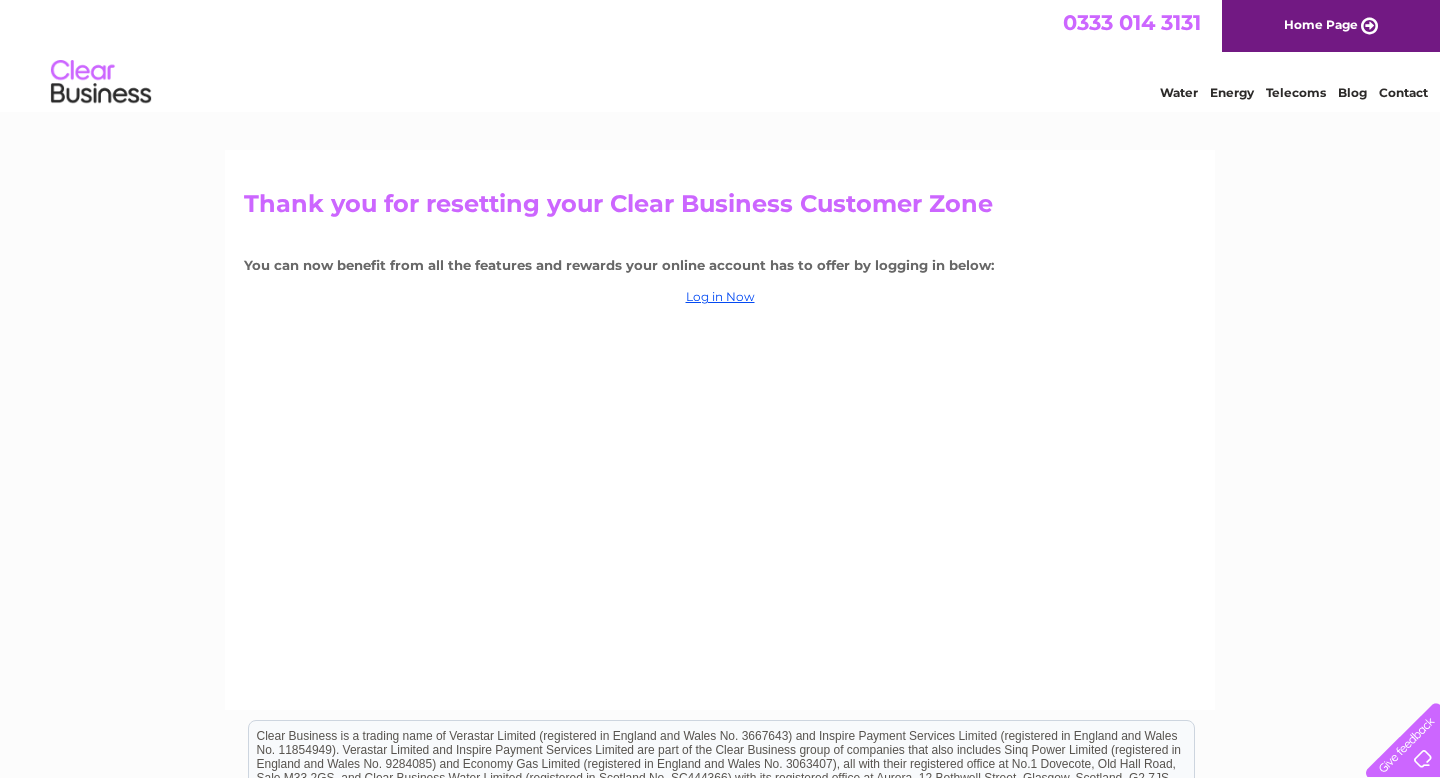 scroll, scrollTop: 0, scrollLeft: 0, axis: both 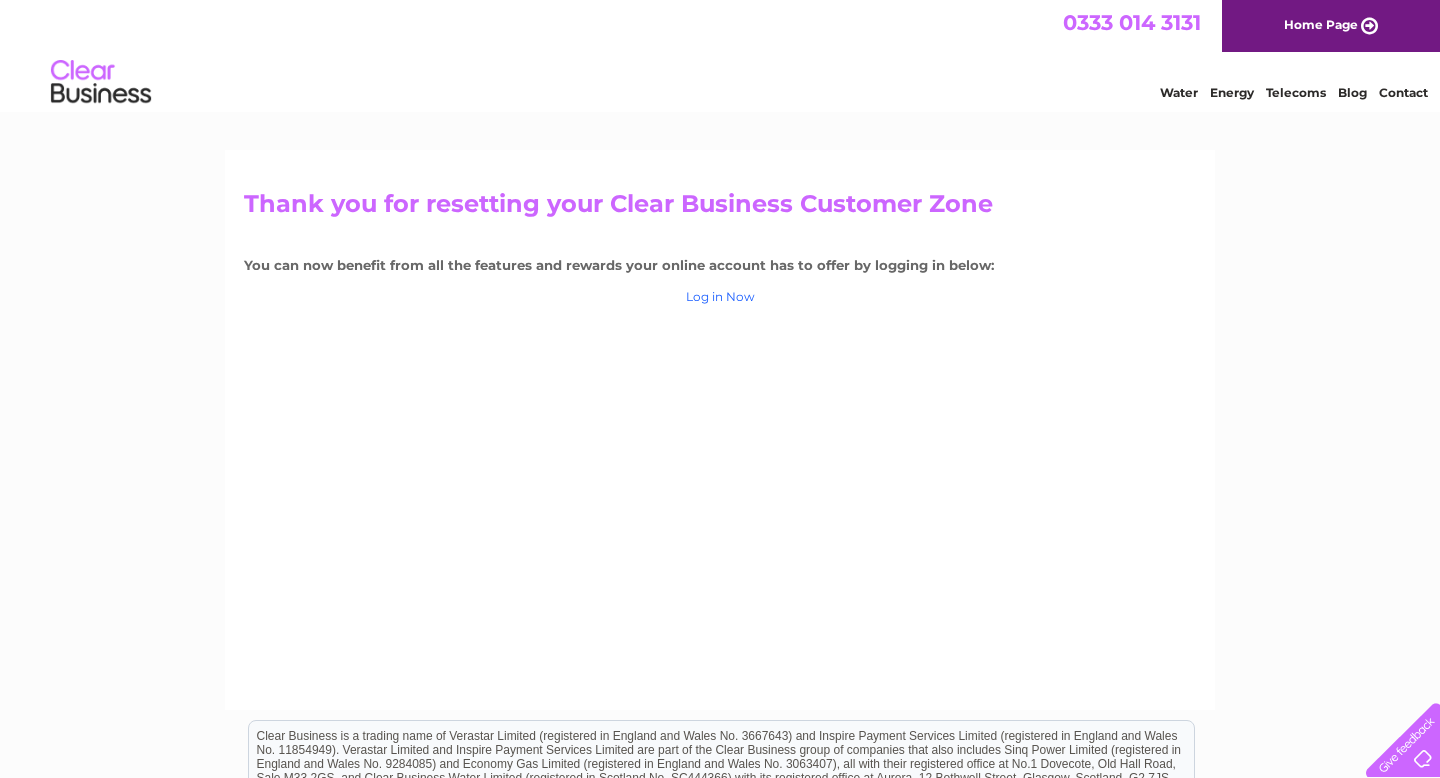 click on "Log in Now" at bounding box center [720, 296] 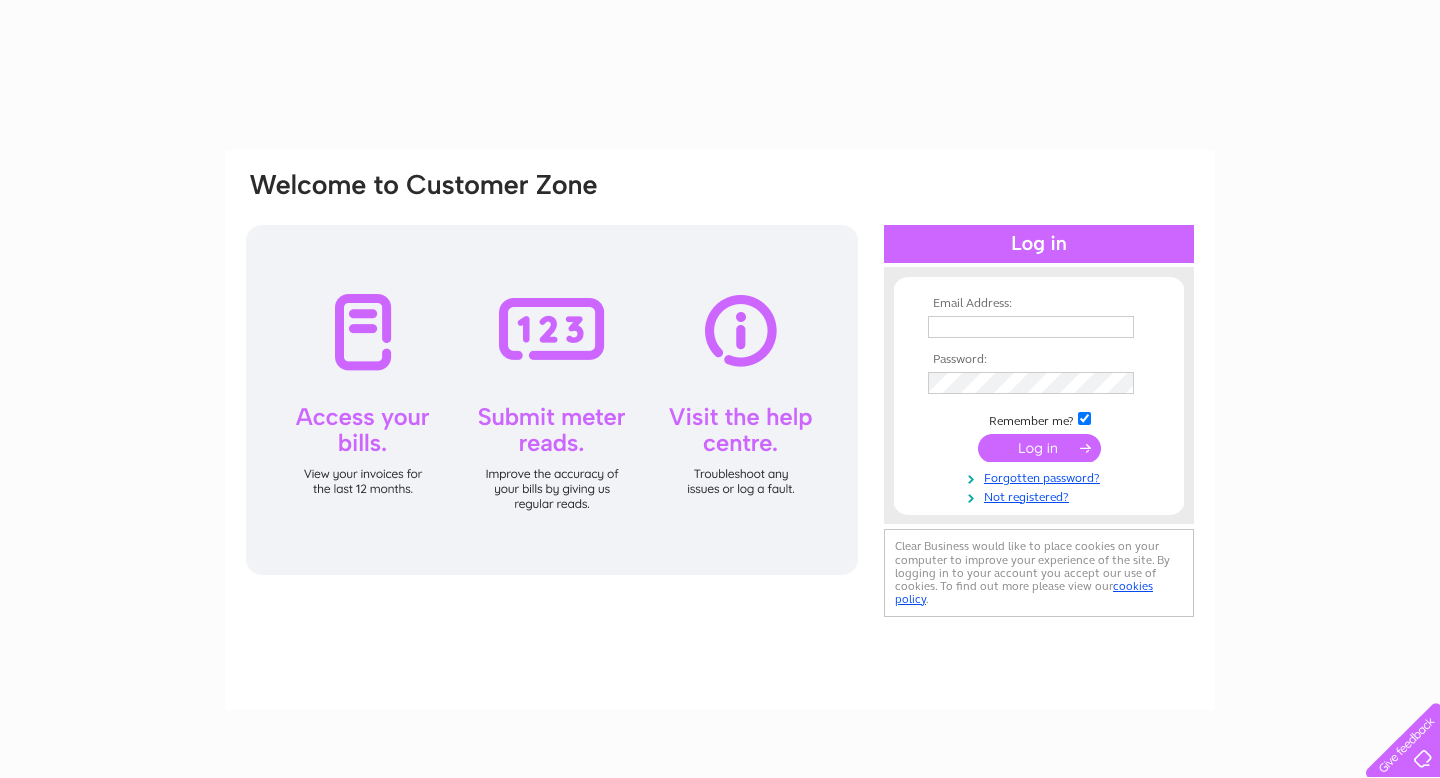 type on "accounts@playerdata.com" 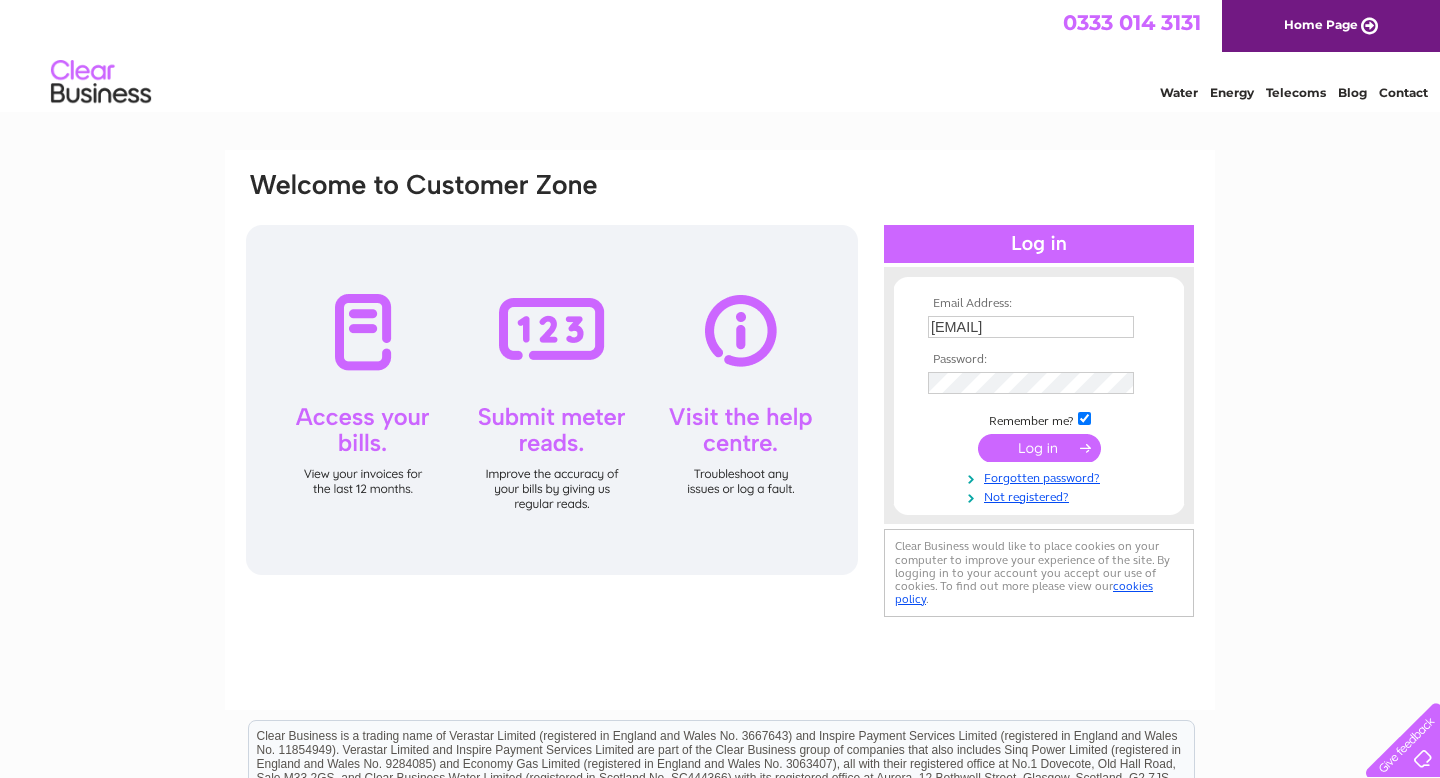 scroll, scrollTop: 0, scrollLeft: 0, axis: both 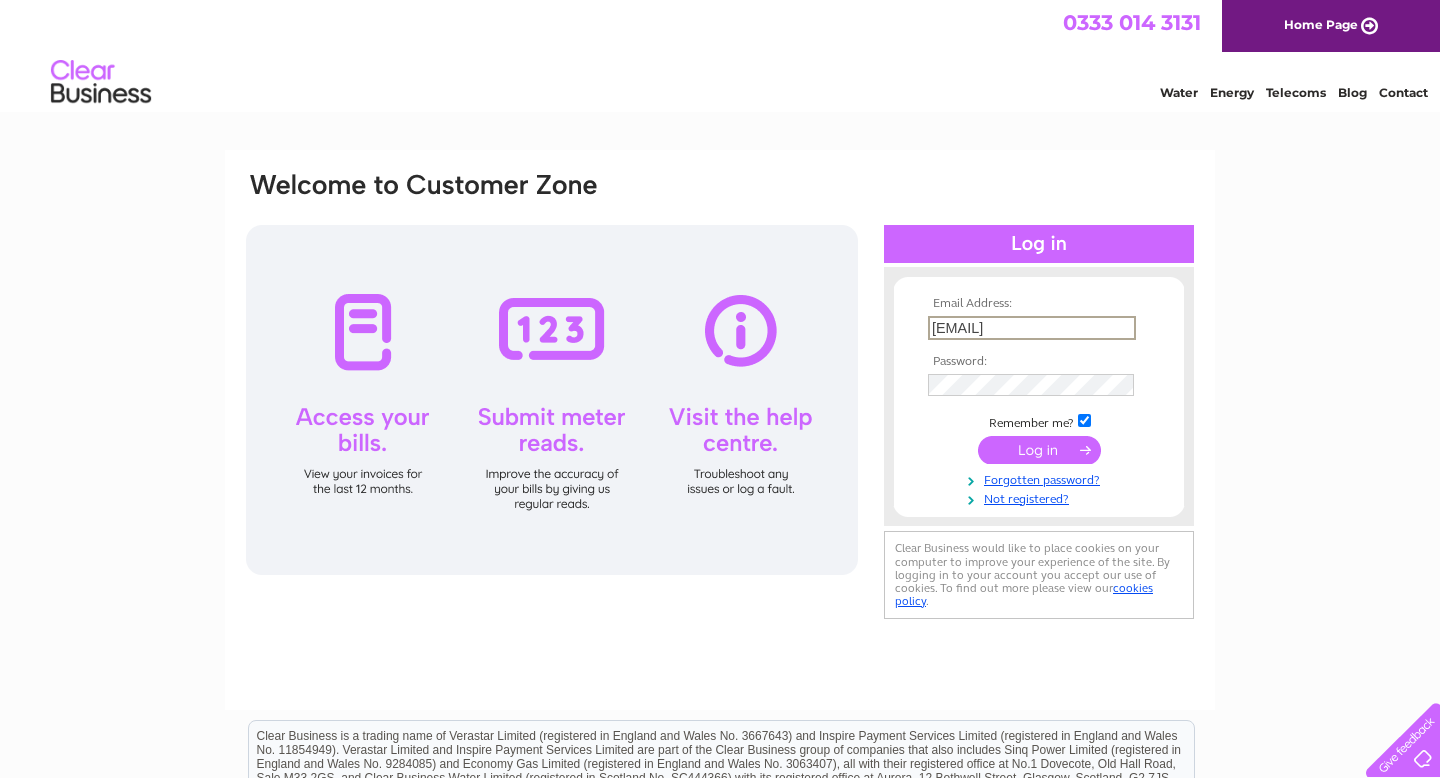 click at bounding box center (1039, 450) 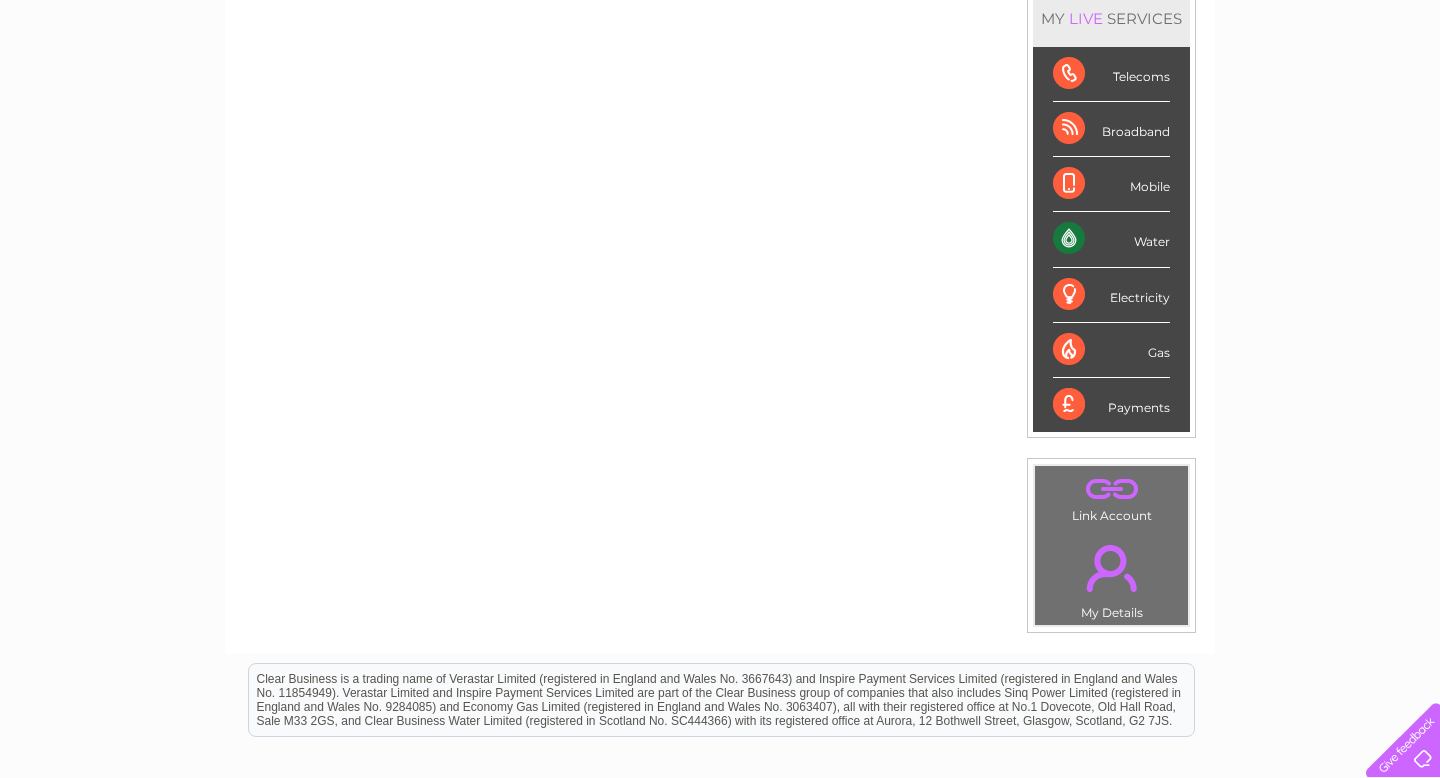scroll, scrollTop: 0, scrollLeft: 0, axis: both 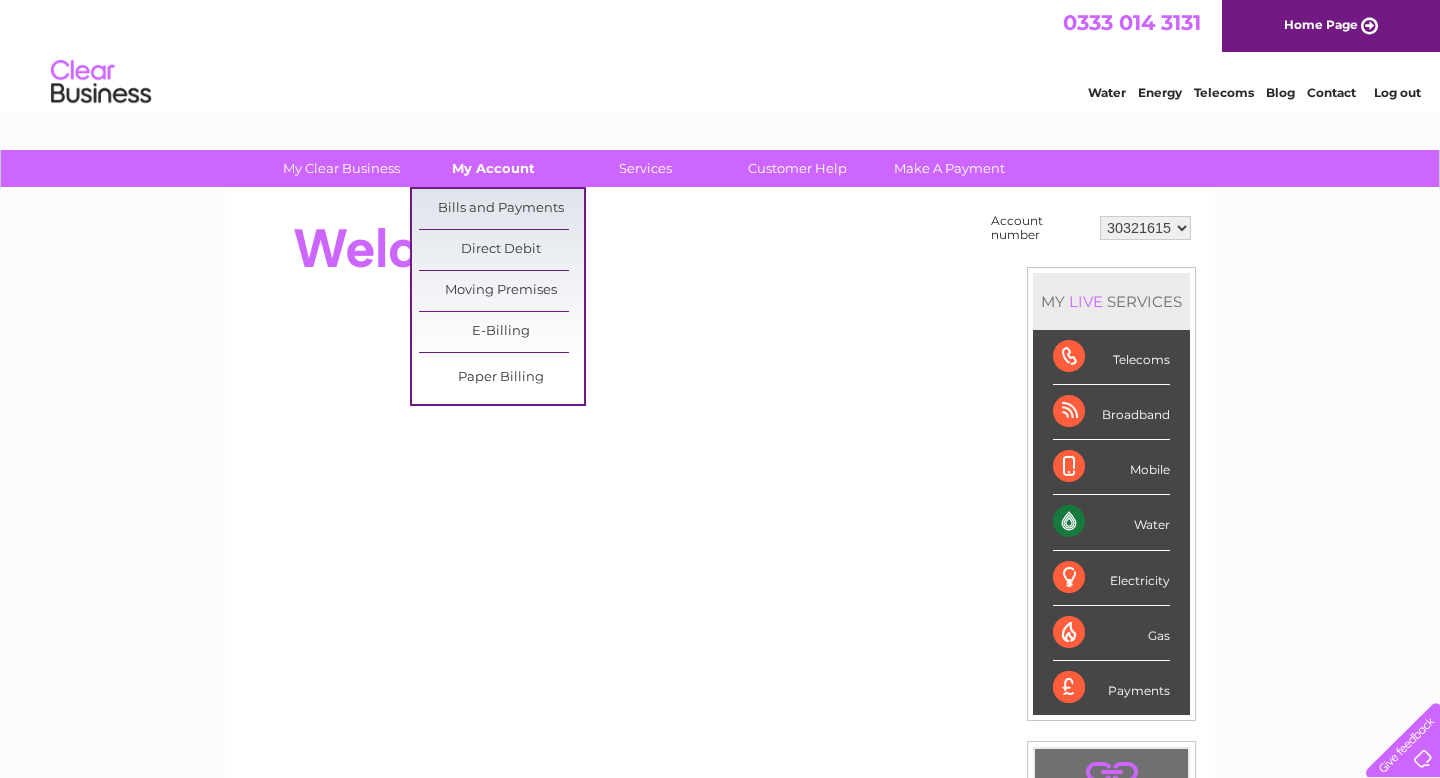click on "My Account" at bounding box center (493, 168) 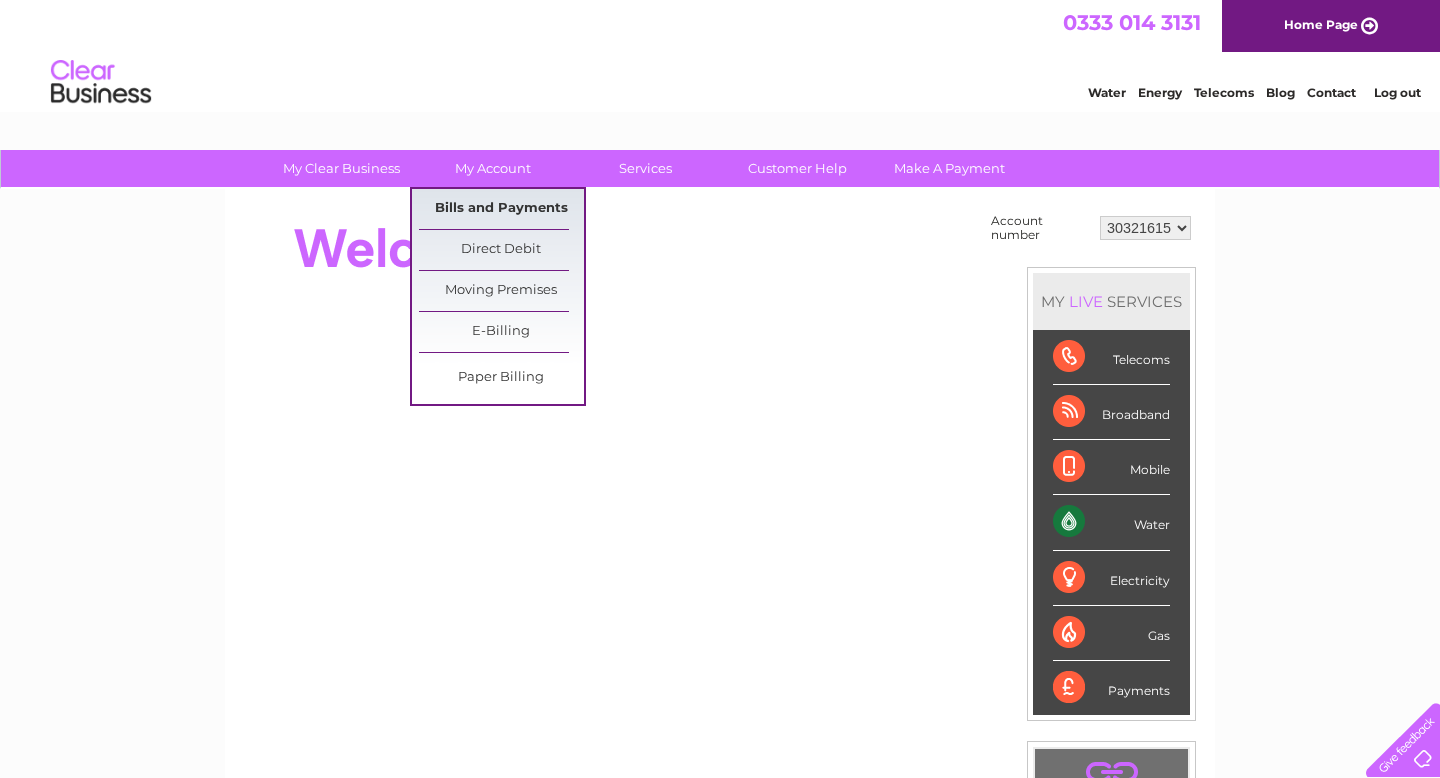 click on "Bills and Payments" at bounding box center (501, 209) 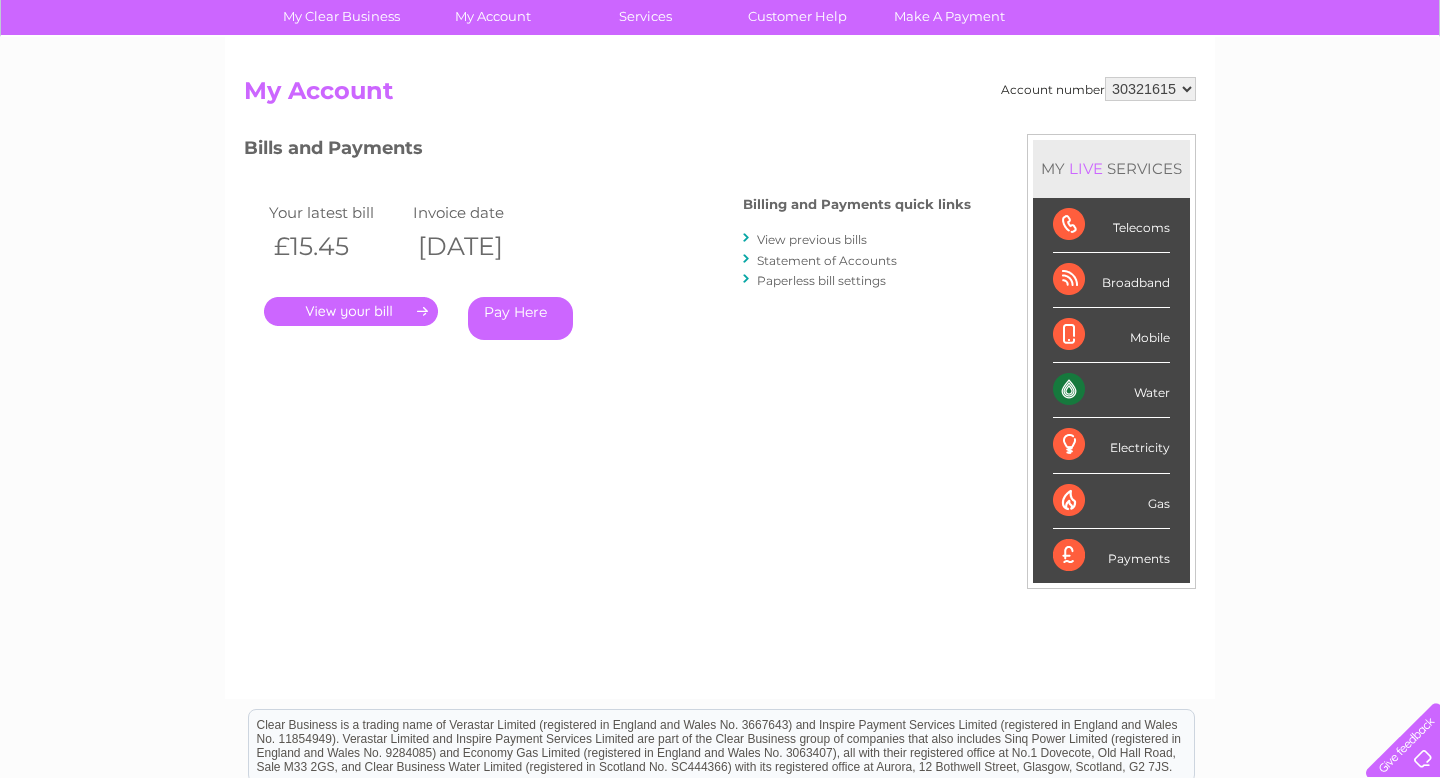 scroll, scrollTop: 0, scrollLeft: 0, axis: both 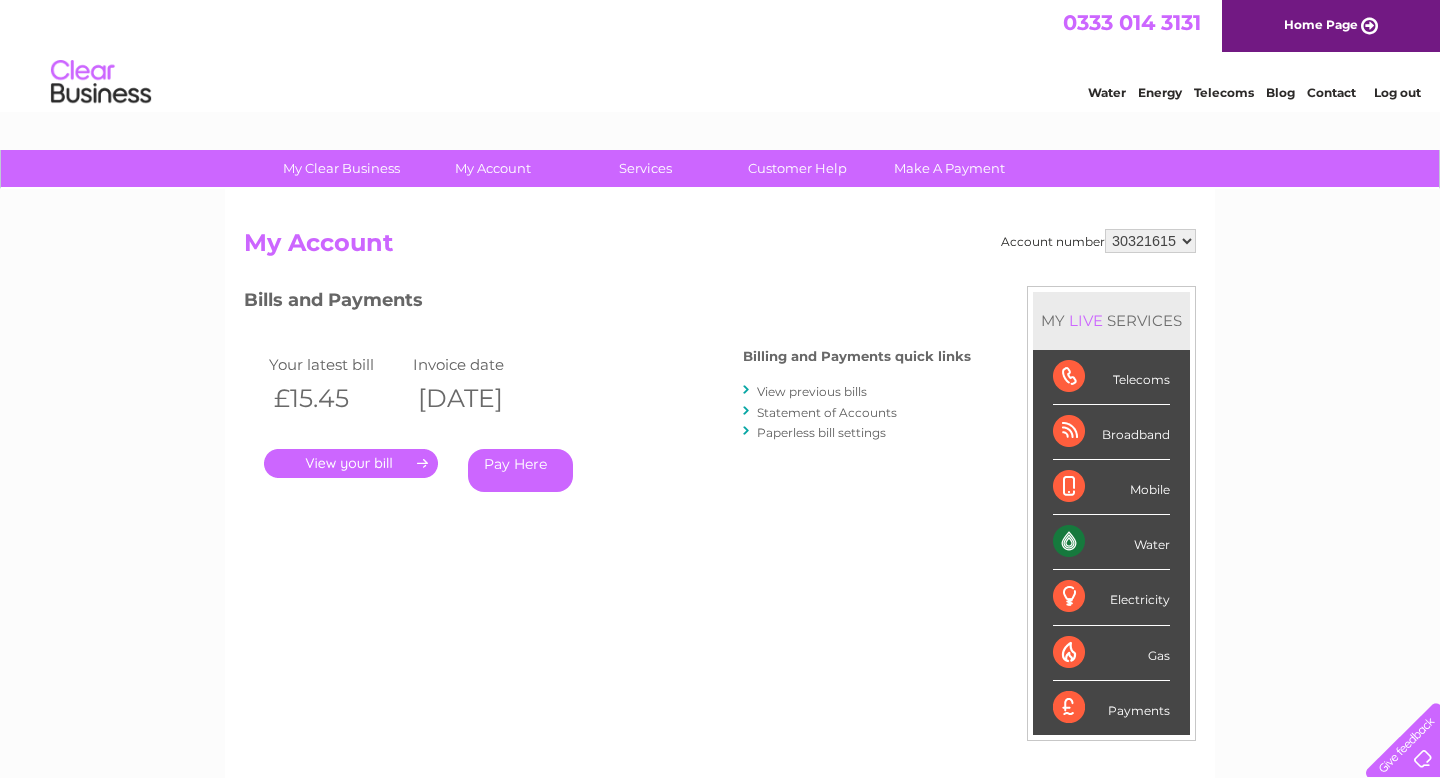 click on "." at bounding box center (351, 463) 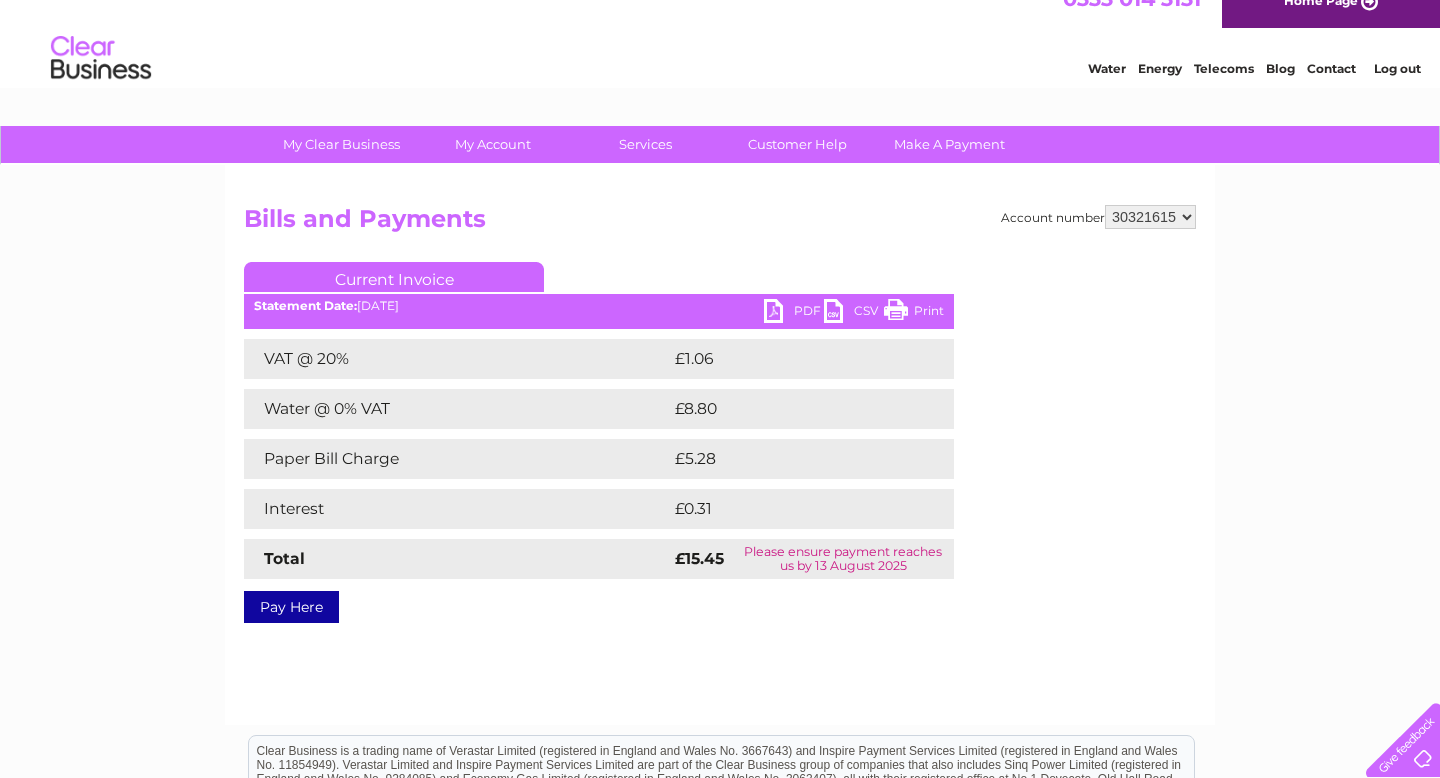 scroll, scrollTop: 29, scrollLeft: 0, axis: vertical 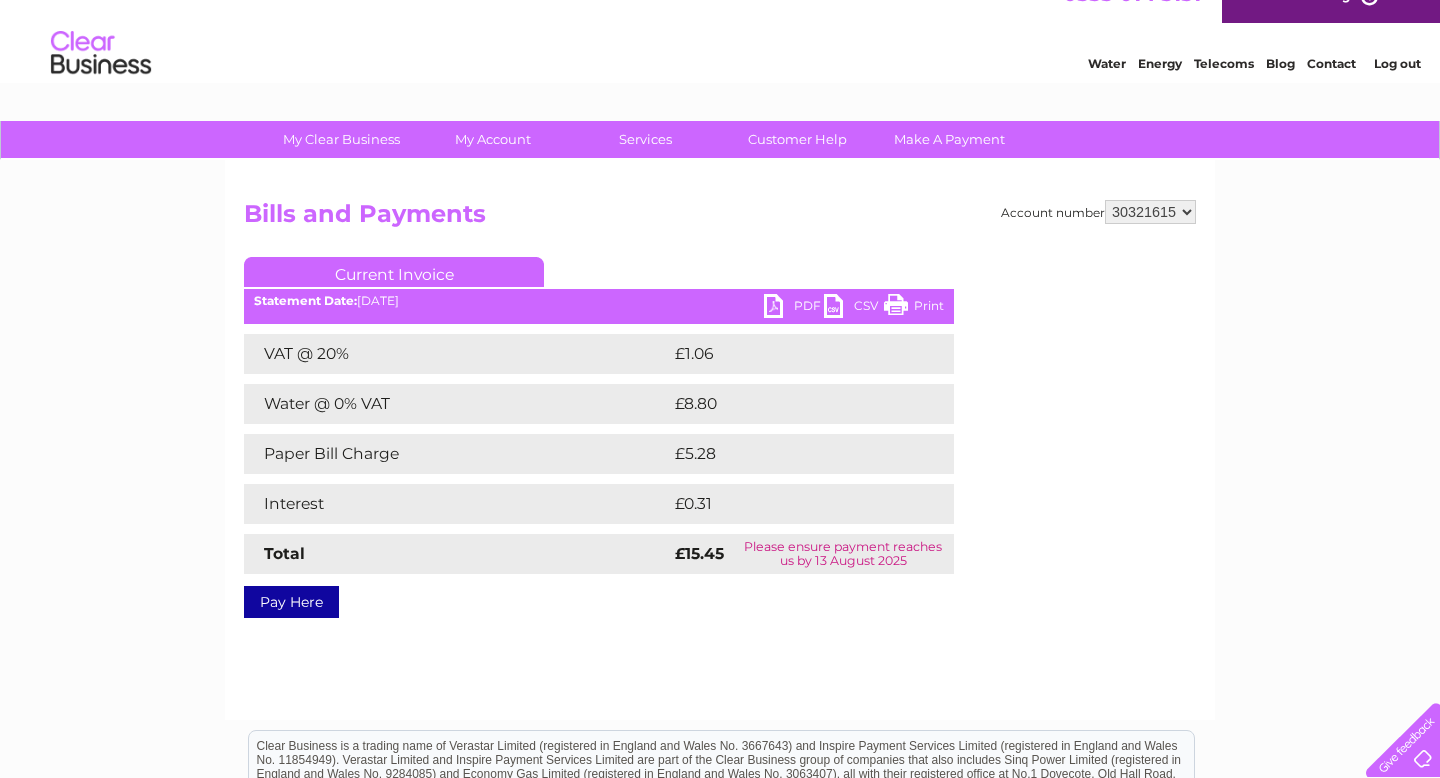 click on "PDF" at bounding box center (794, 308) 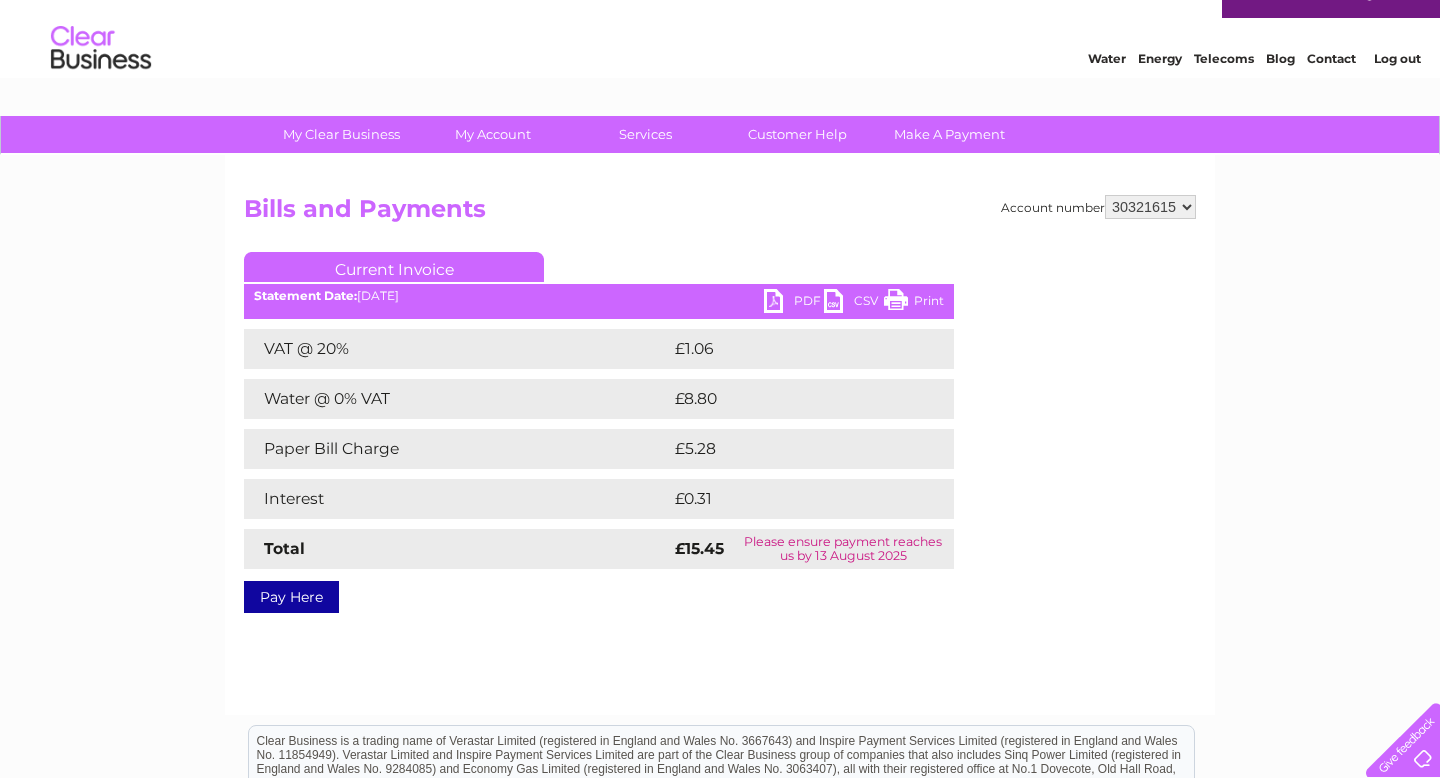 scroll, scrollTop: 21, scrollLeft: 0, axis: vertical 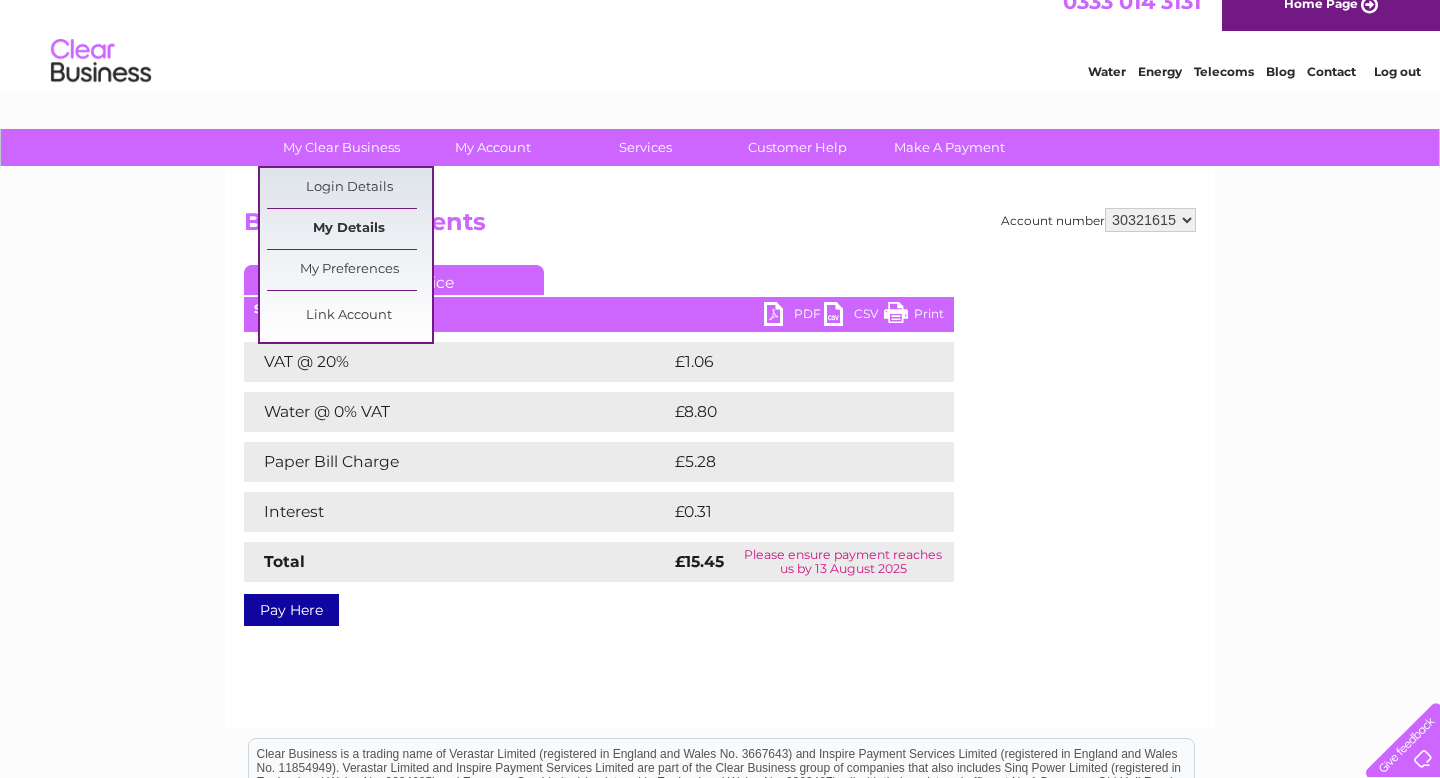 click on "My Details" at bounding box center [349, 229] 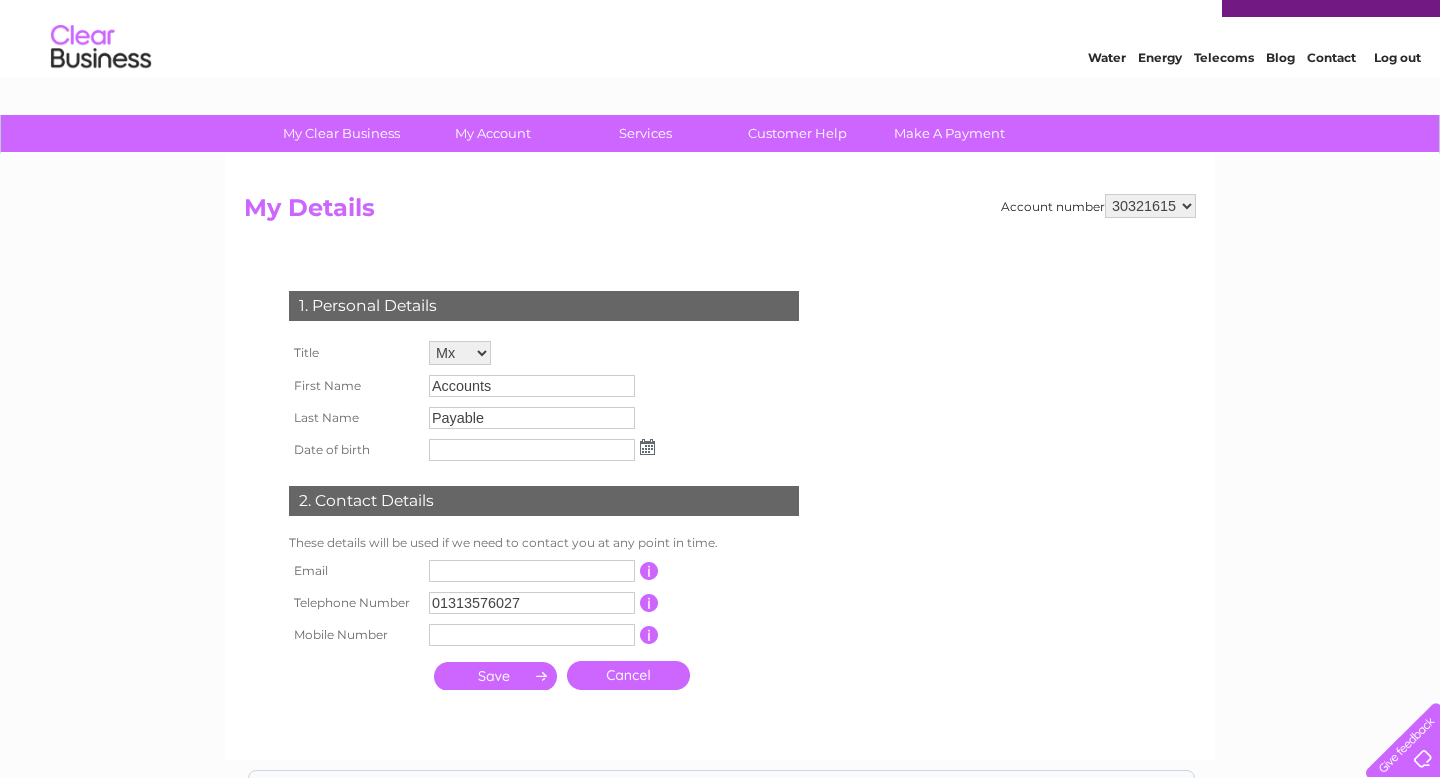 scroll, scrollTop: 0, scrollLeft: 0, axis: both 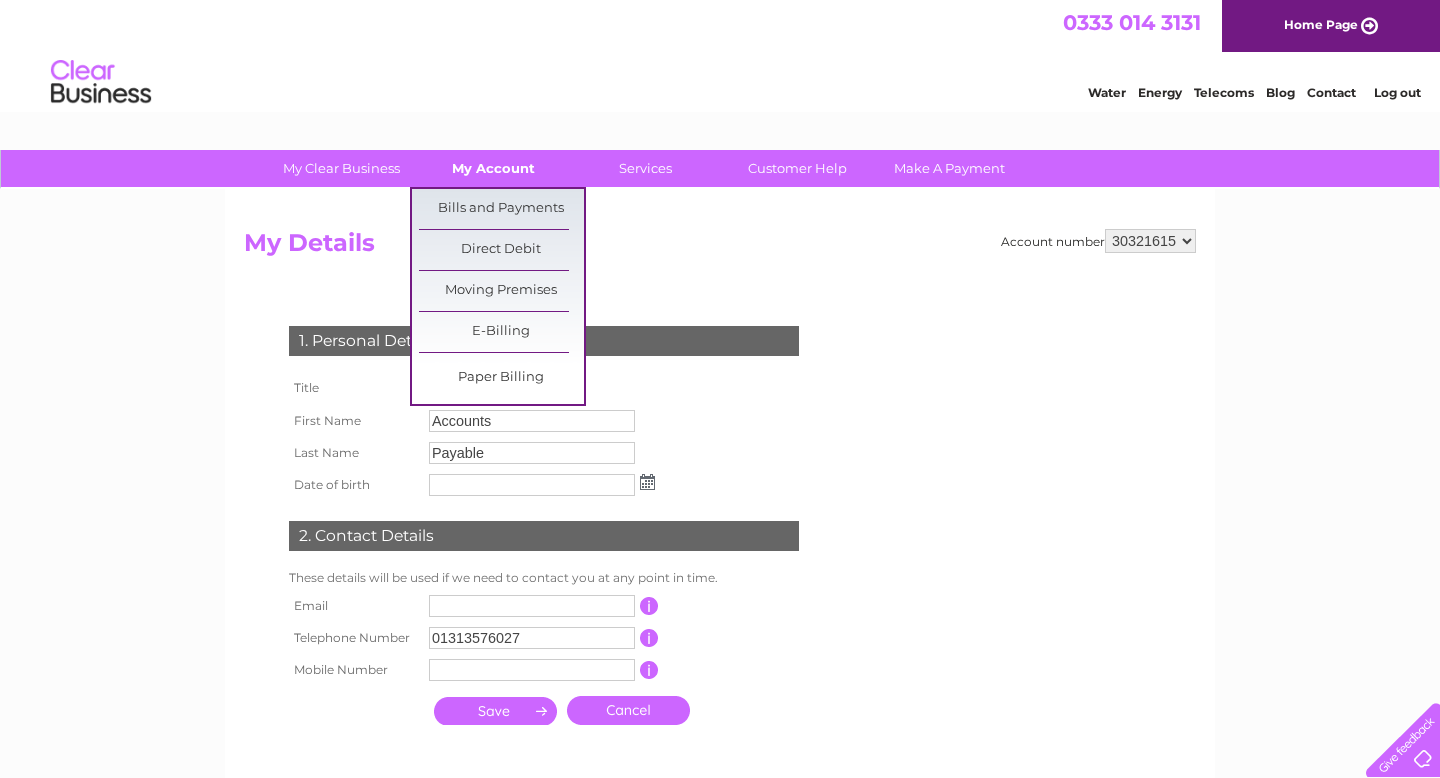 click on "My Account" at bounding box center [493, 168] 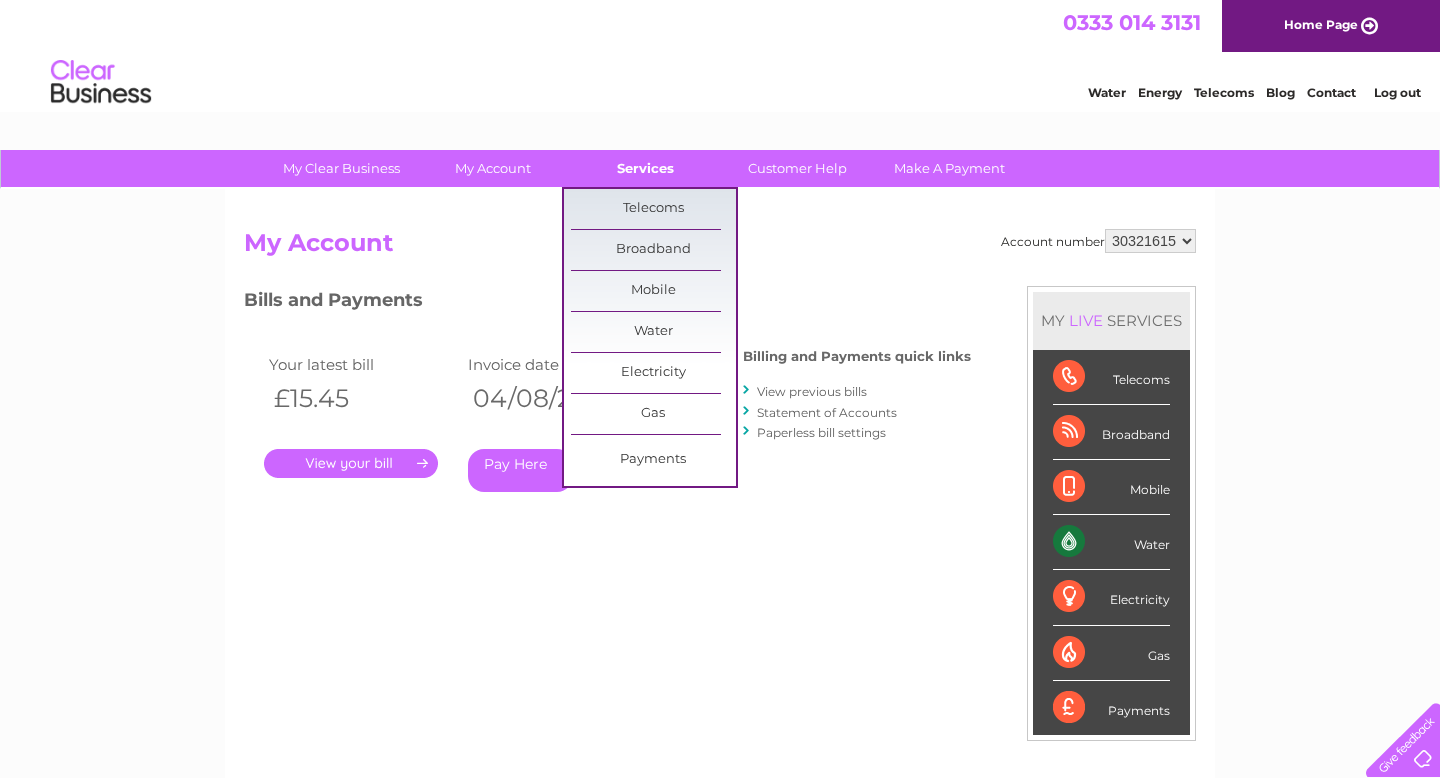 scroll, scrollTop: 0, scrollLeft: 0, axis: both 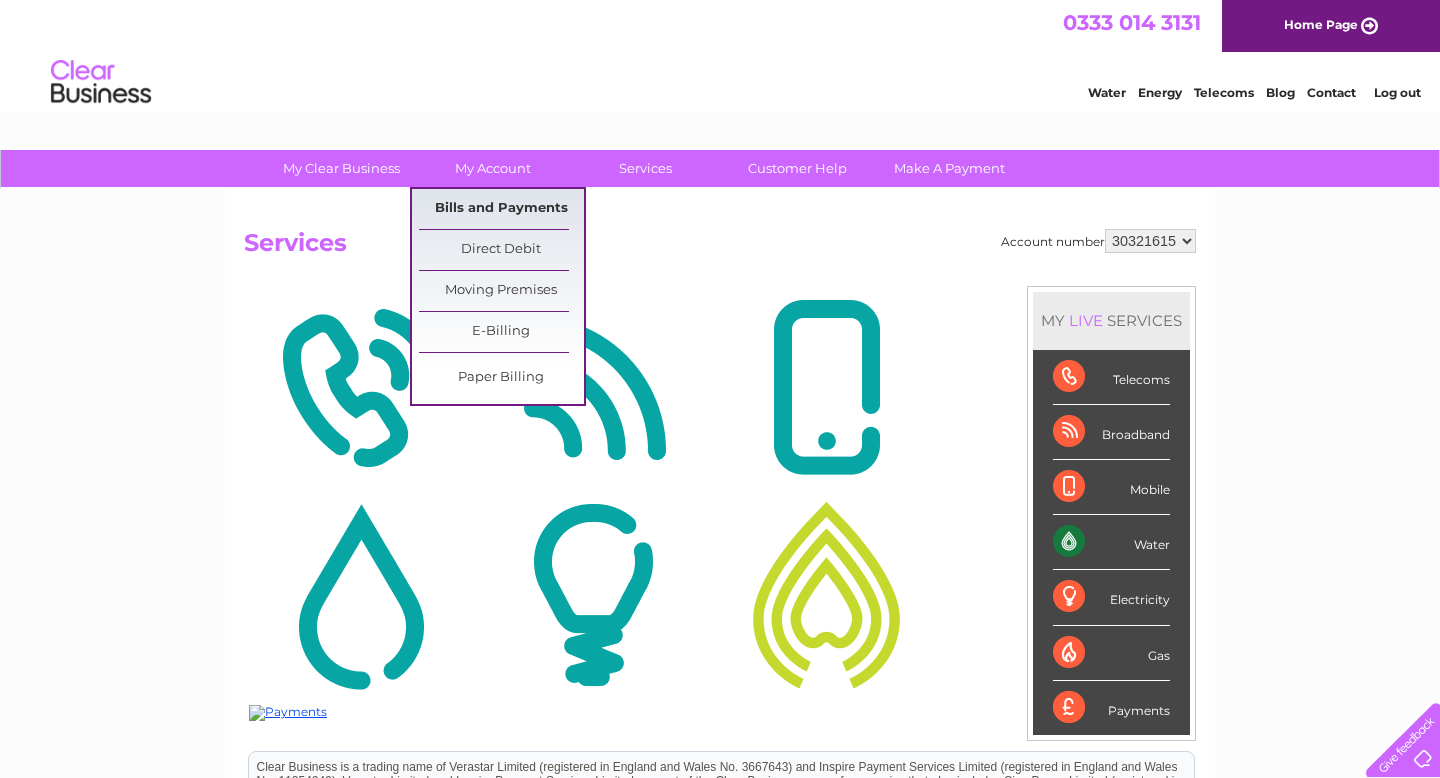 click on "Bills and Payments" at bounding box center [501, 209] 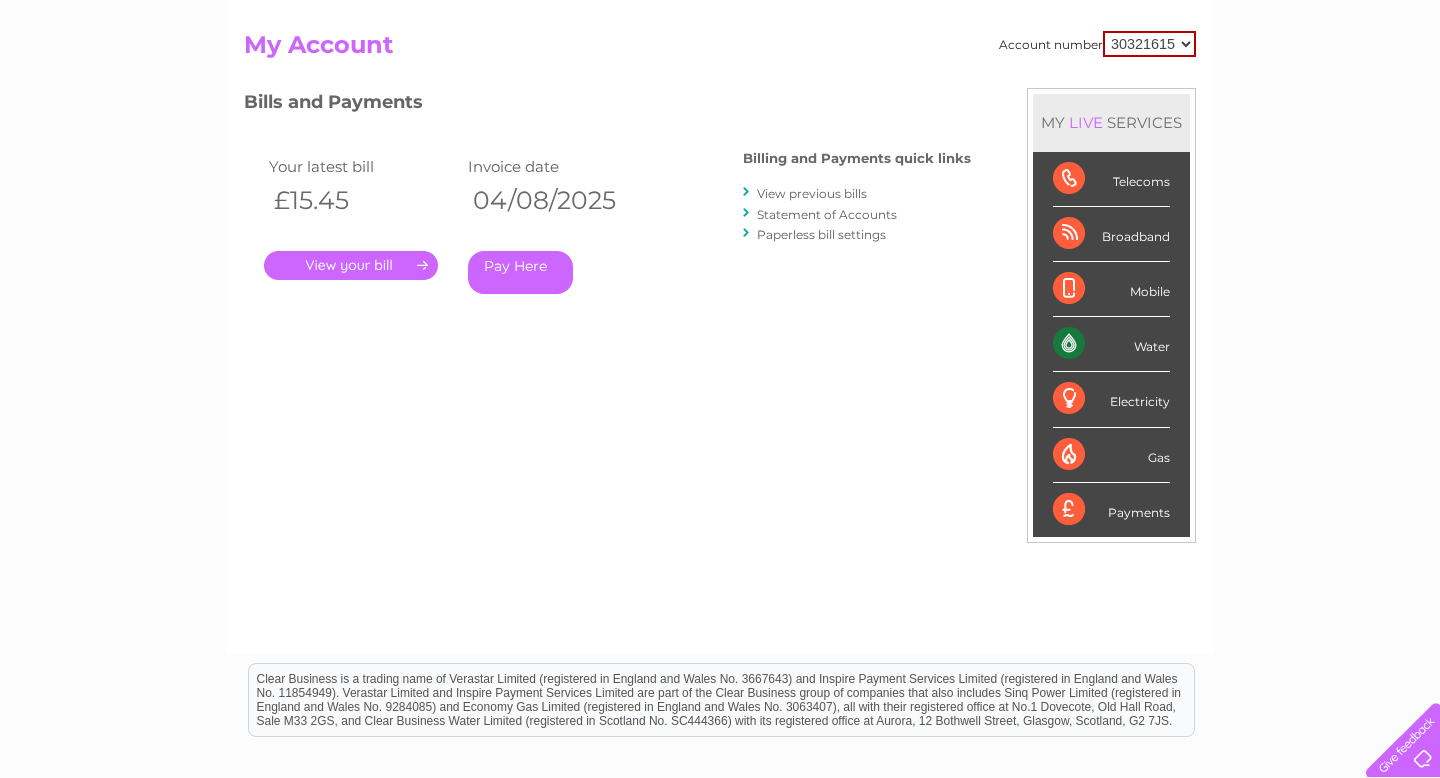 scroll, scrollTop: 250, scrollLeft: 0, axis: vertical 